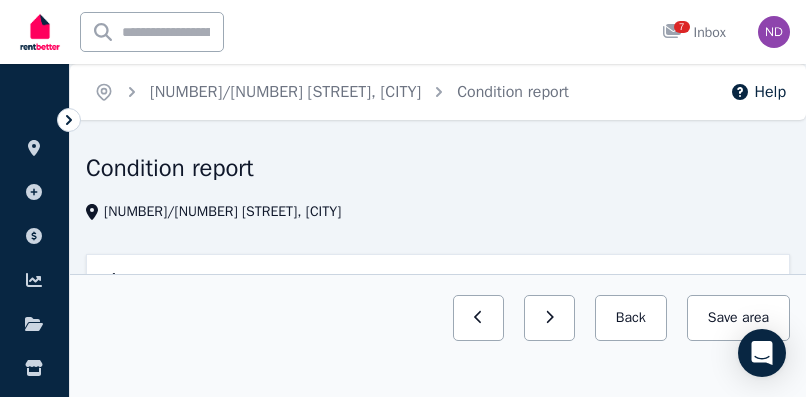 scroll, scrollTop: 100, scrollLeft: 0, axis: vertical 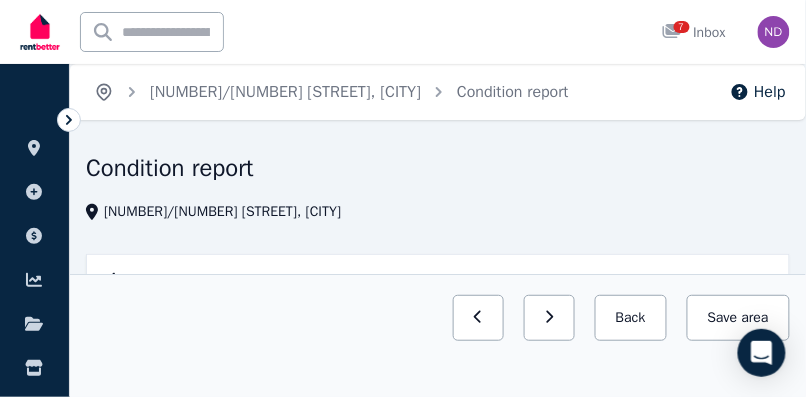 click 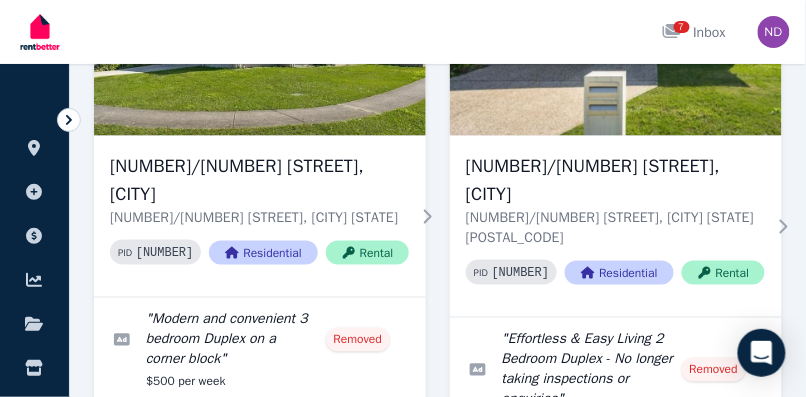 scroll, scrollTop: 331, scrollLeft: 0, axis: vertical 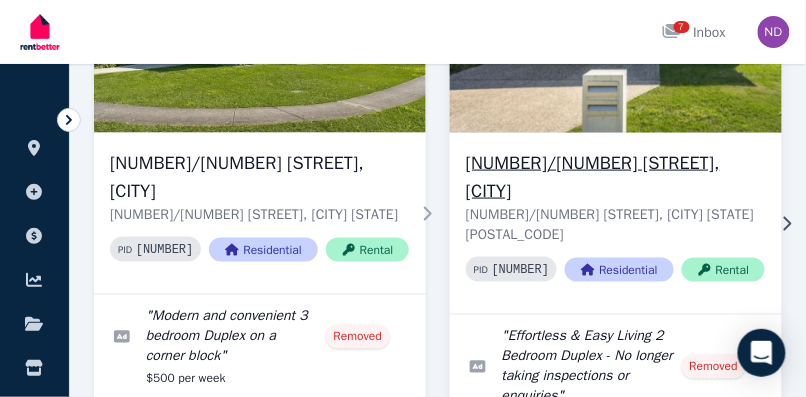 click 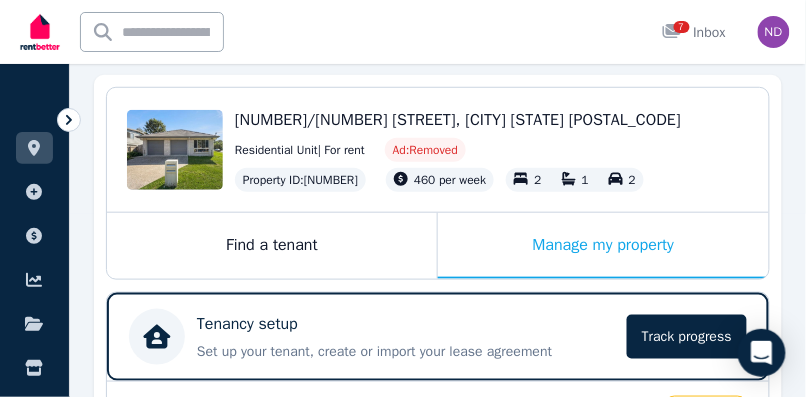 scroll, scrollTop: 227, scrollLeft: 0, axis: vertical 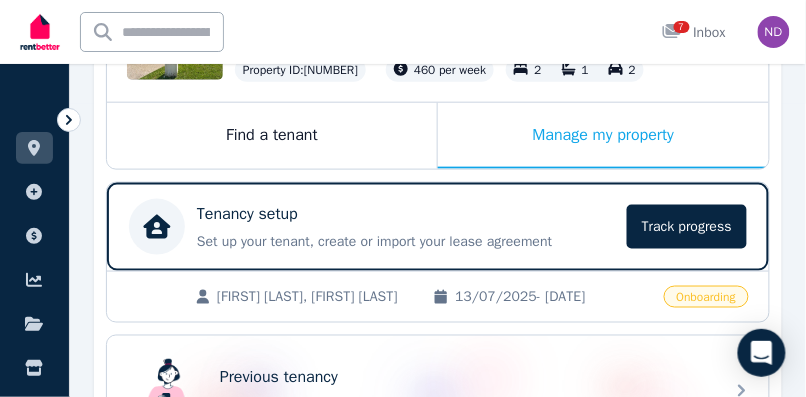 click on "Onboarding" at bounding box center [706, 297] 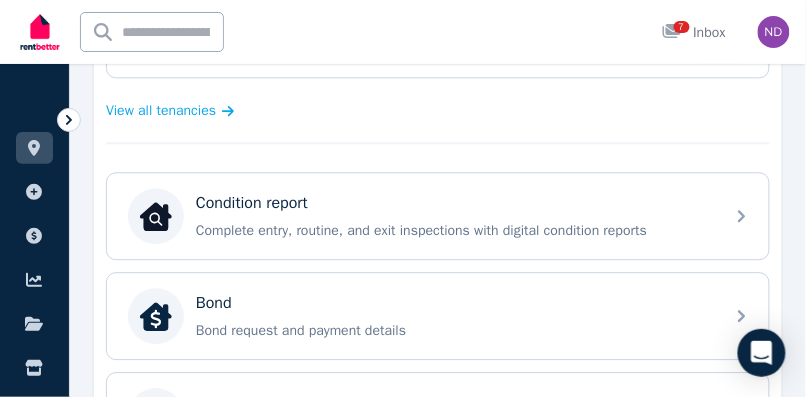 scroll, scrollTop: 721, scrollLeft: 0, axis: vertical 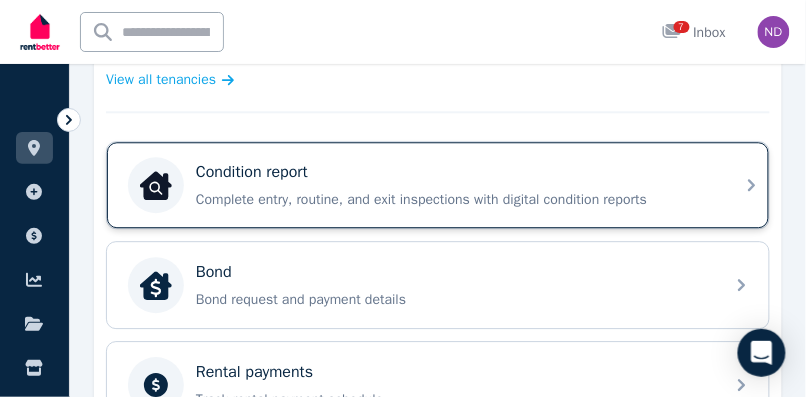 click 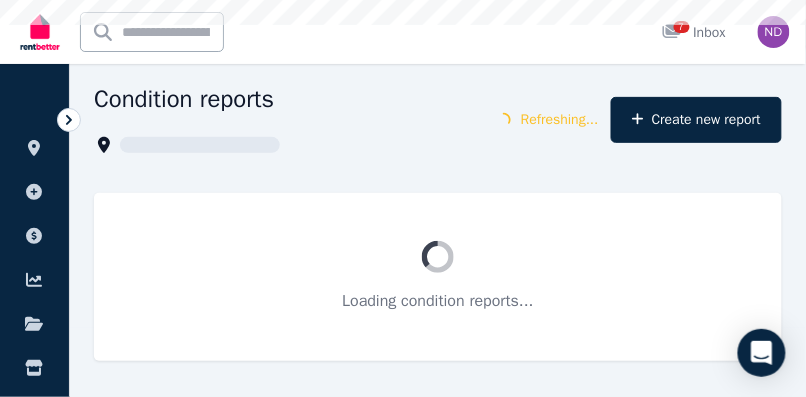 scroll, scrollTop: 0, scrollLeft: 0, axis: both 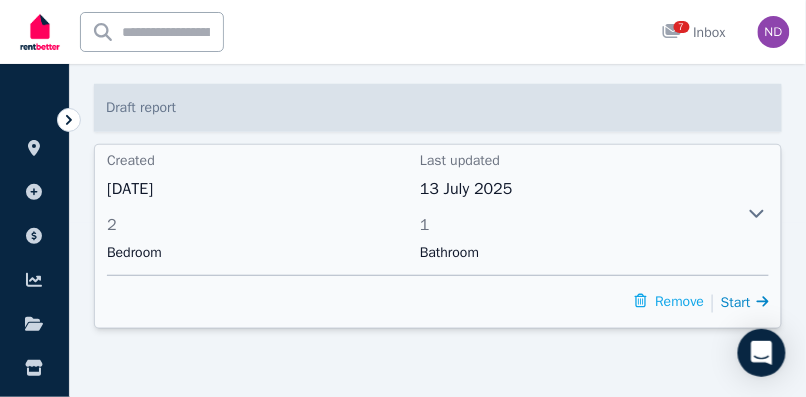 click on "Start" at bounding box center (745, 302) 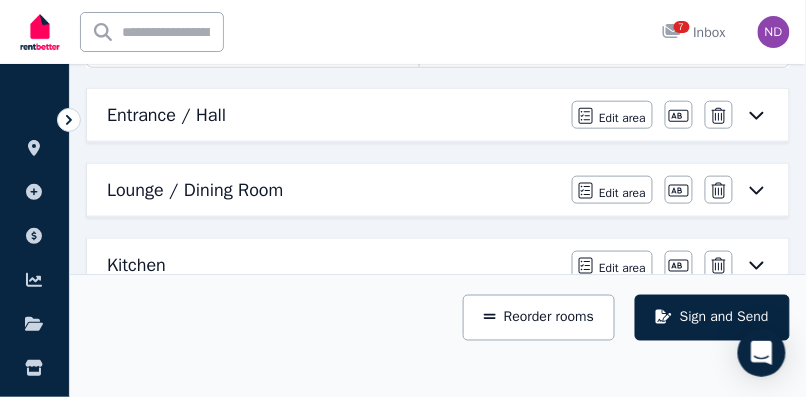 scroll, scrollTop: 291, scrollLeft: 0, axis: vertical 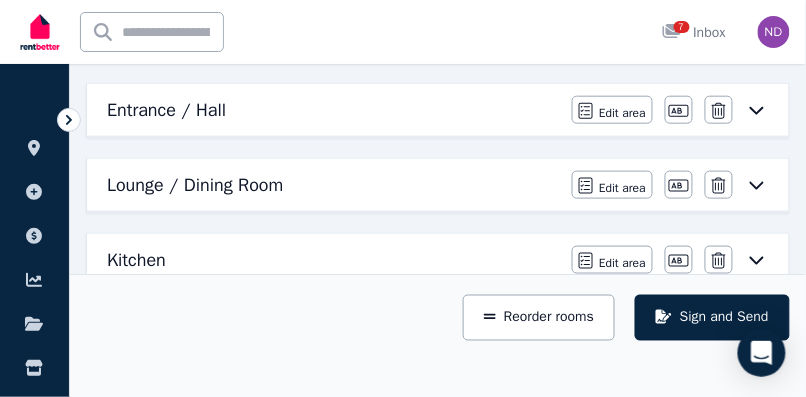 click 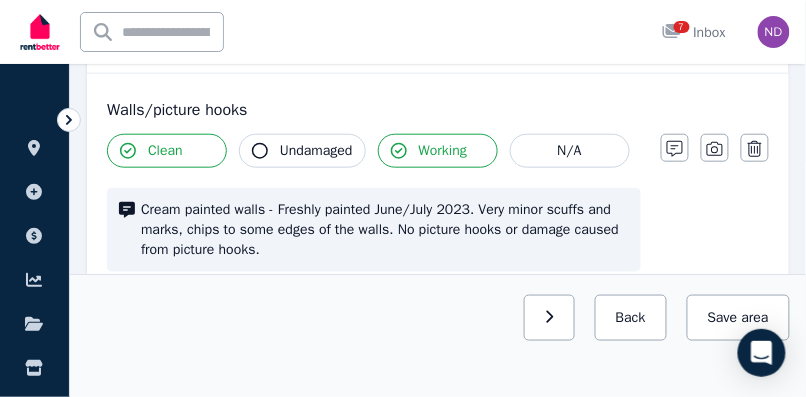 scroll, scrollTop: 213, scrollLeft: 0, axis: vertical 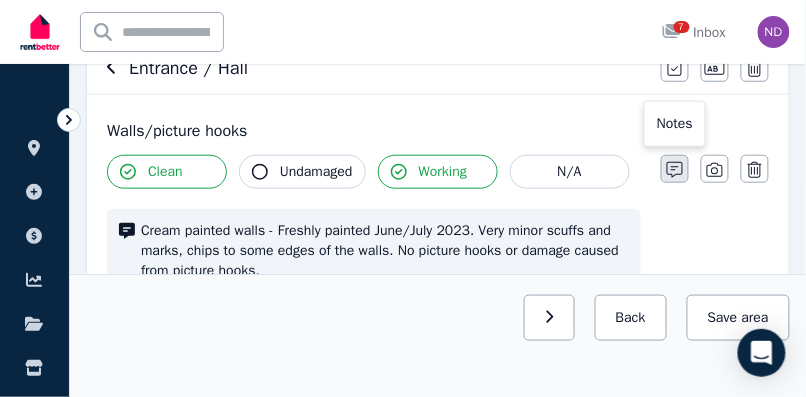 click 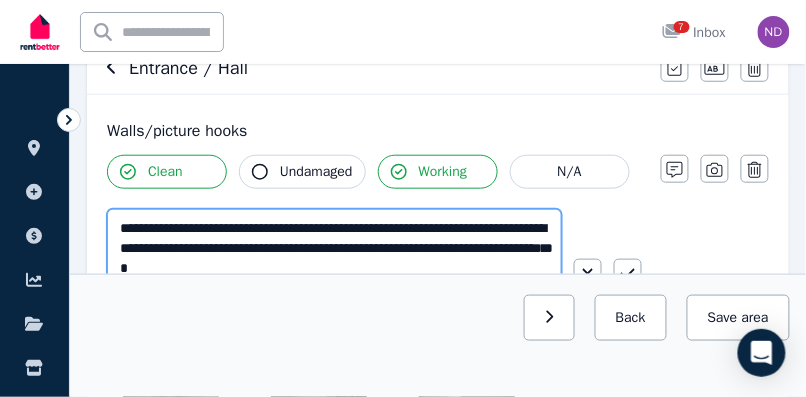 click on "**********" at bounding box center (334, 248) 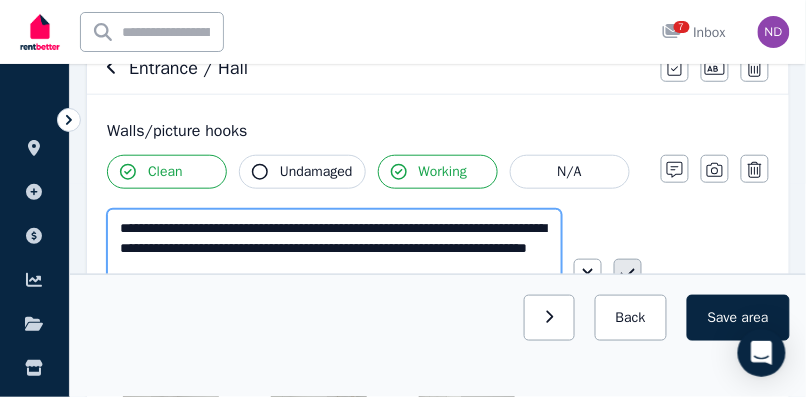 type on "**********" 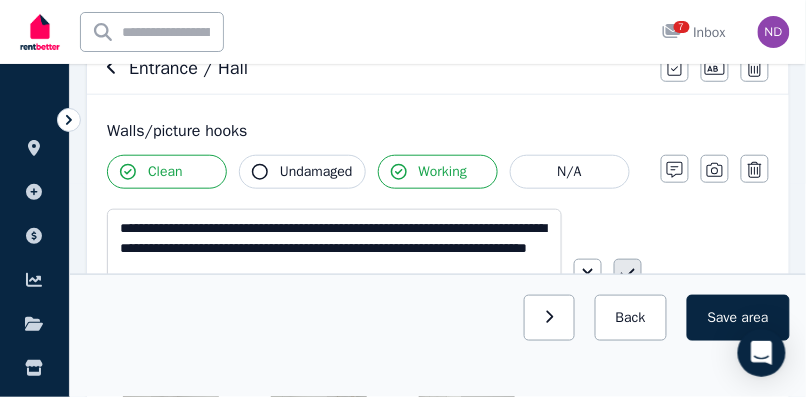 click 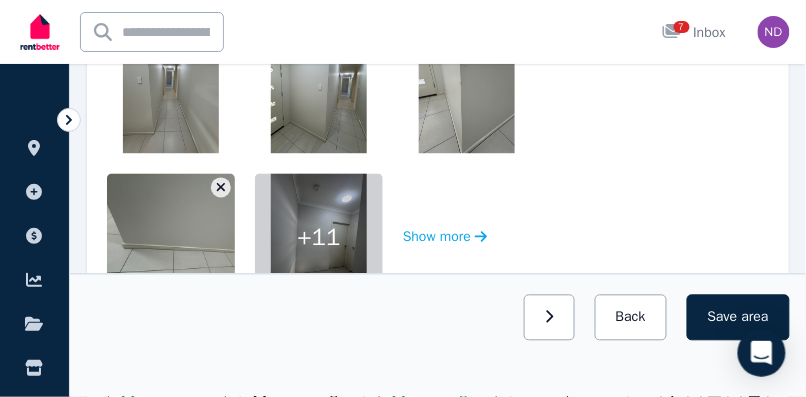 scroll, scrollTop: 510, scrollLeft: 0, axis: vertical 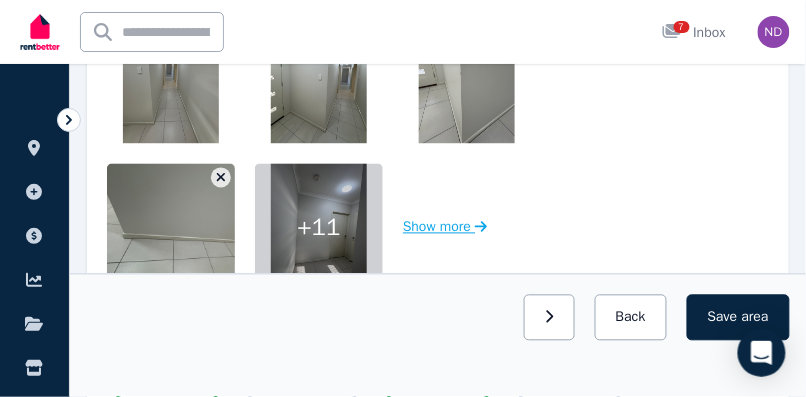 click on "Show more" at bounding box center [445, 228] 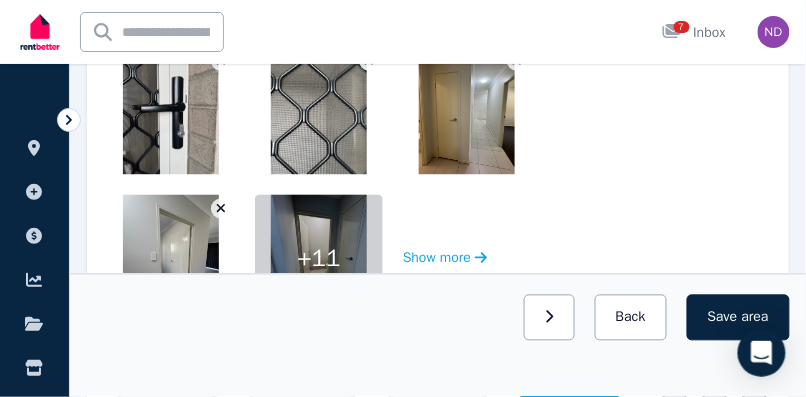 scroll, scrollTop: 1684, scrollLeft: 0, axis: vertical 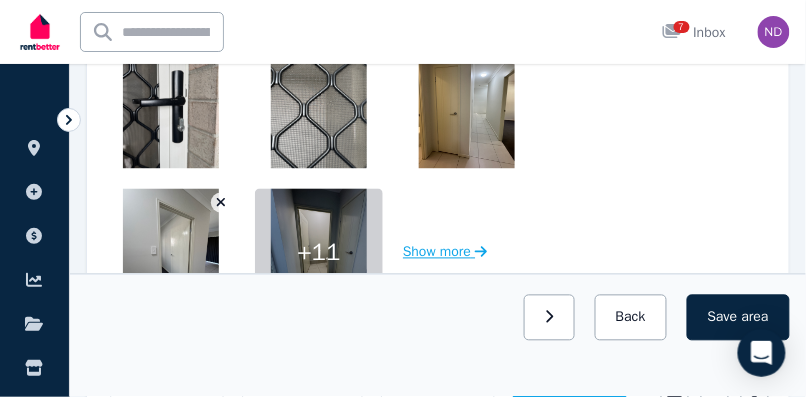 click on "Show more" at bounding box center [445, 253] 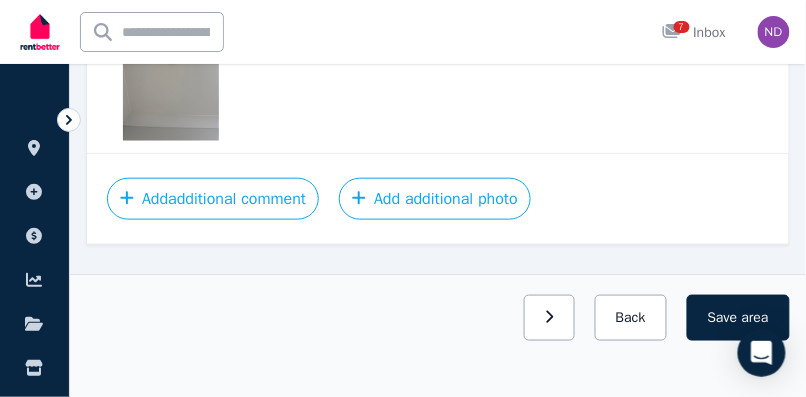 scroll, scrollTop: 5080, scrollLeft: 0, axis: vertical 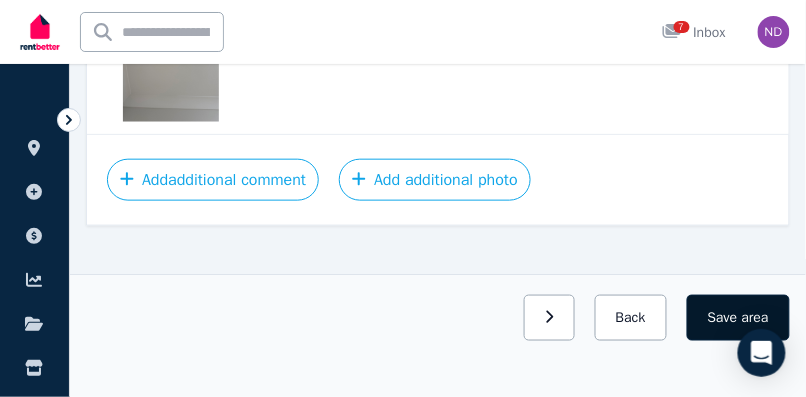 click on "Save   area" at bounding box center (738, 318) 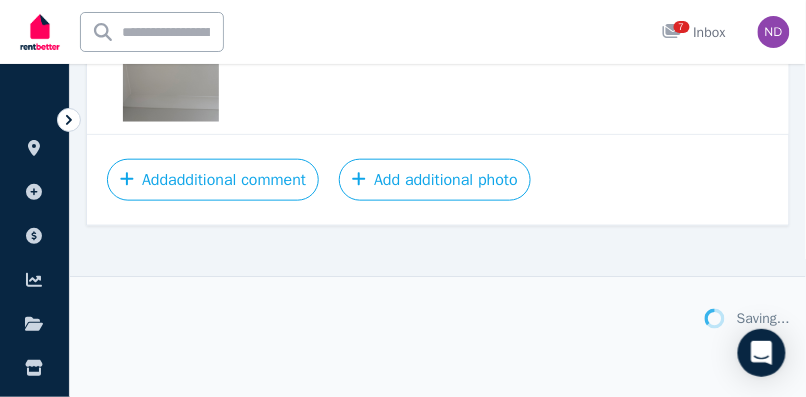 scroll, scrollTop: 5078, scrollLeft: 0, axis: vertical 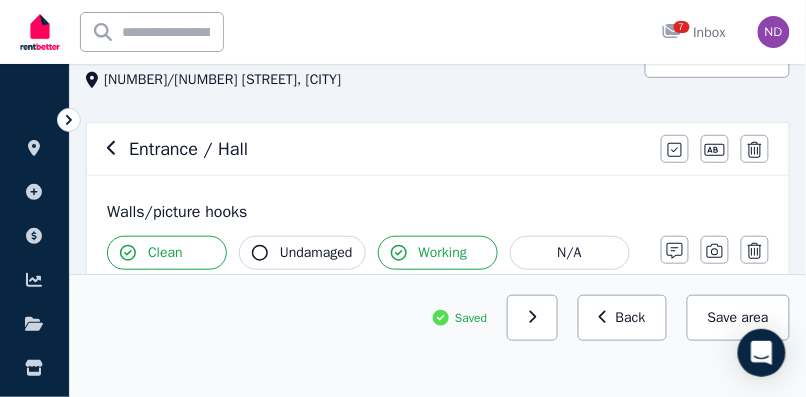 click 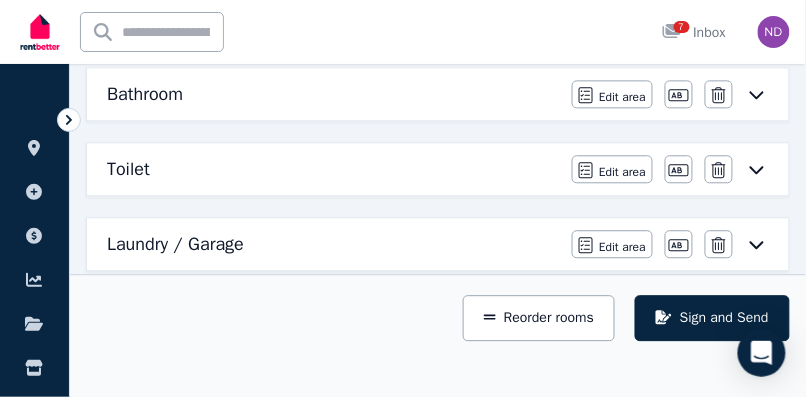 scroll, scrollTop: 684, scrollLeft: 0, axis: vertical 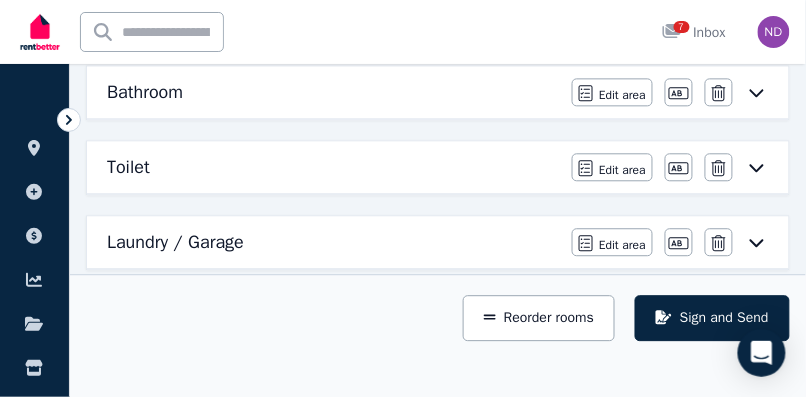 click on "Laundry / Garage" at bounding box center (175, 242) 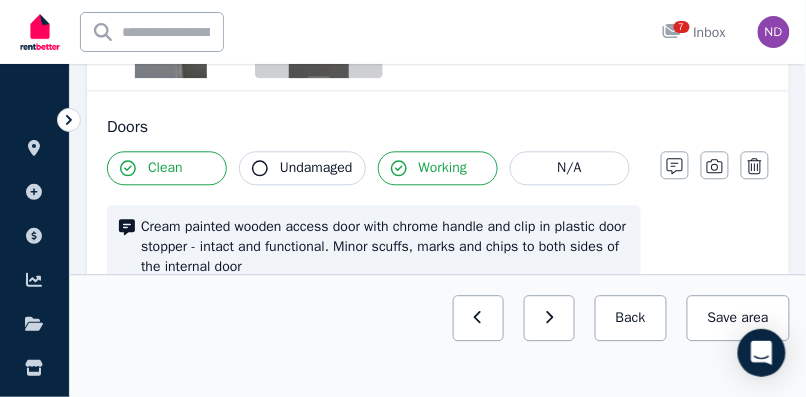 scroll, scrollTop: 564, scrollLeft: 0, axis: vertical 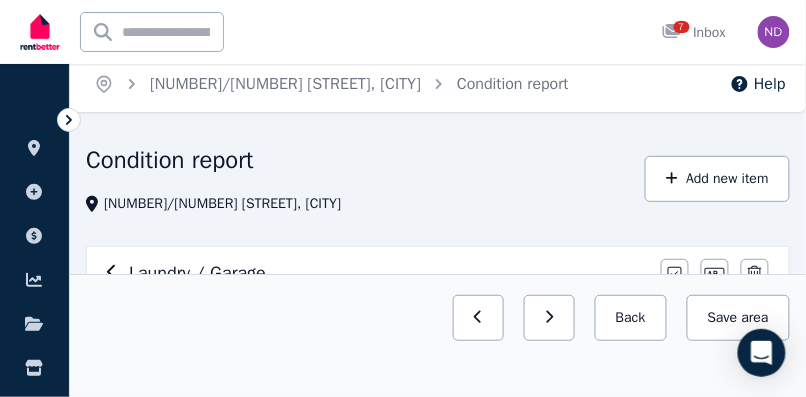 click 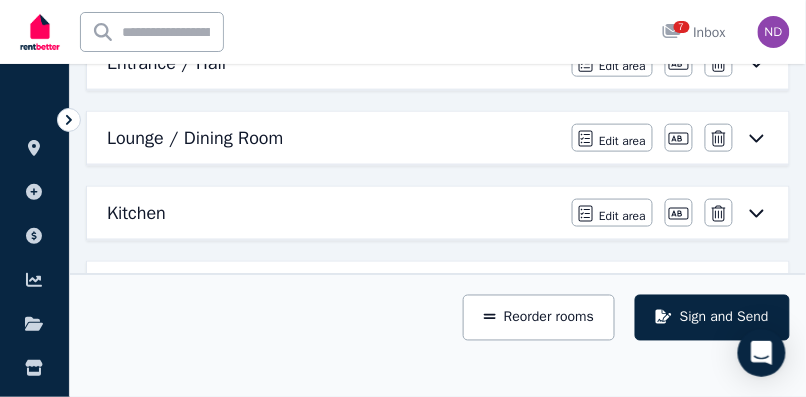 scroll, scrollTop: 349, scrollLeft: 0, axis: vertical 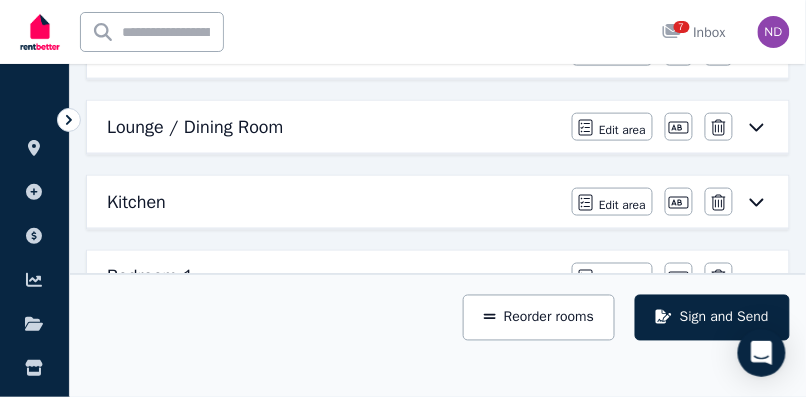 click on "Lounge / Dining Room" at bounding box center (195, 127) 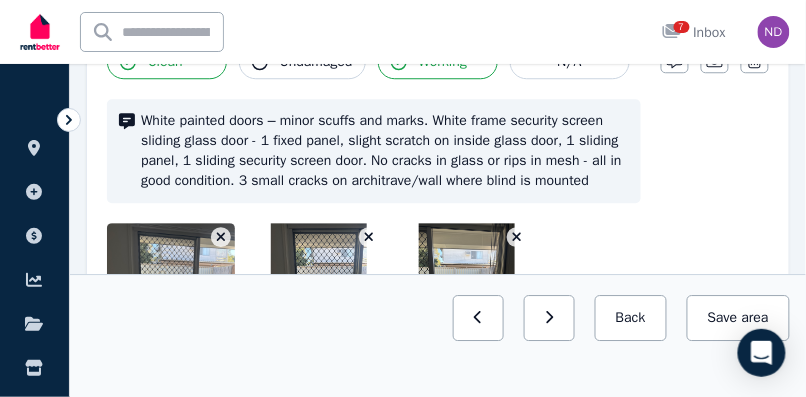 scroll, scrollTop: 841, scrollLeft: 0, axis: vertical 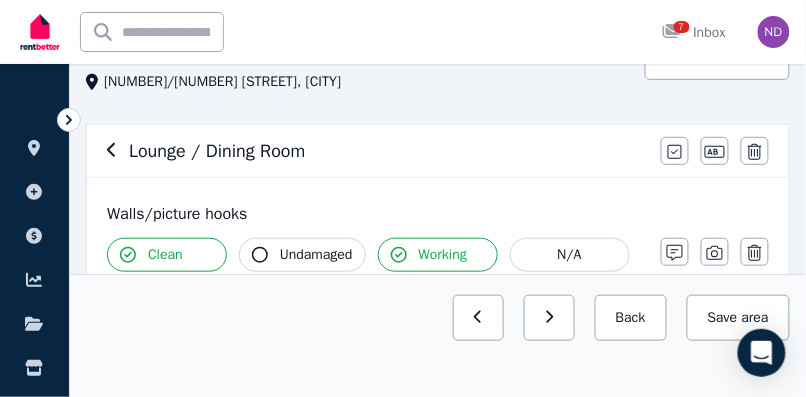 click 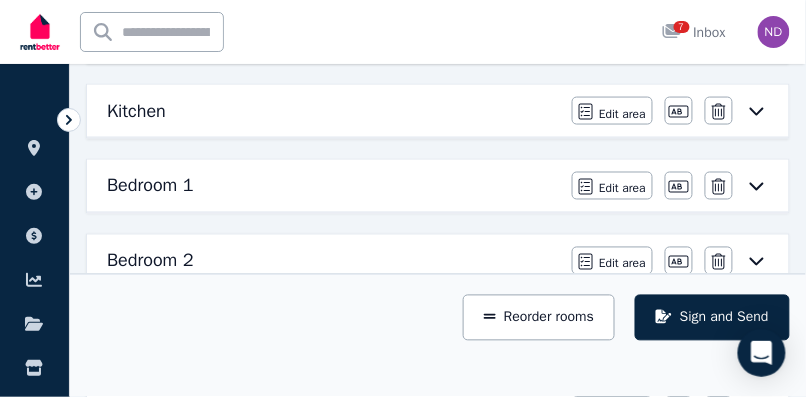 scroll, scrollTop: 442, scrollLeft: 0, axis: vertical 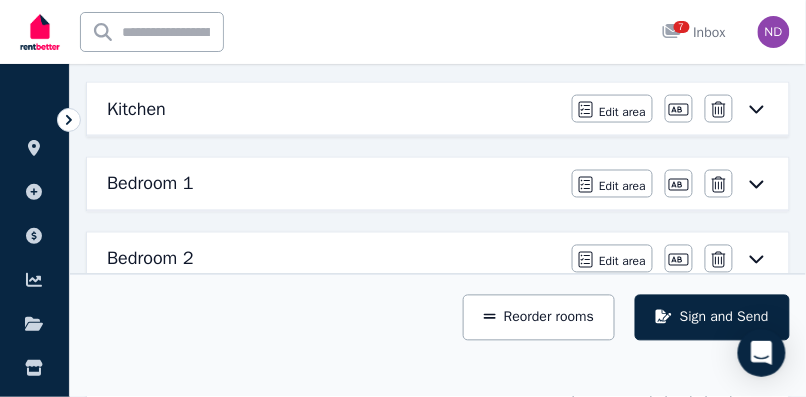 click on "Kitchen" at bounding box center (136, 109) 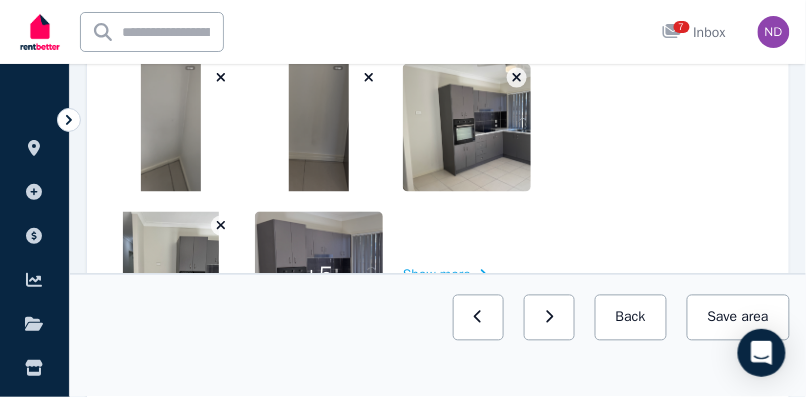 scroll, scrollTop: 322, scrollLeft: 0, axis: vertical 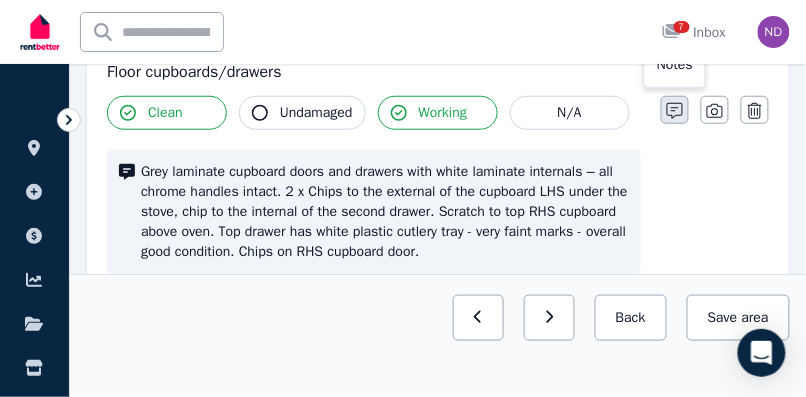 click at bounding box center (675, 110) 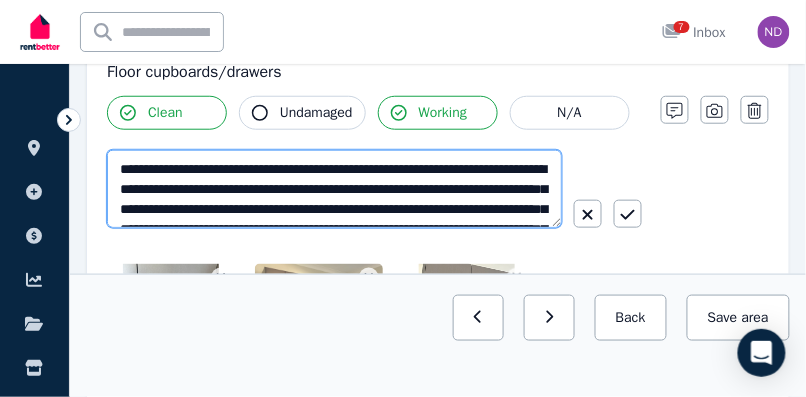 click on "**********" at bounding box center (334, 189) 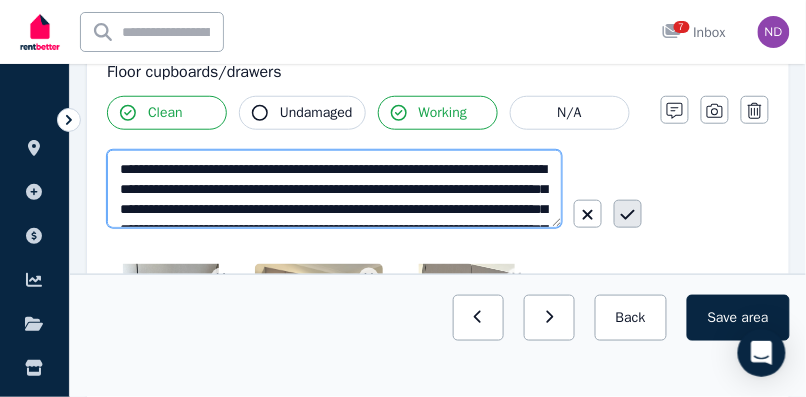 type on "**********" 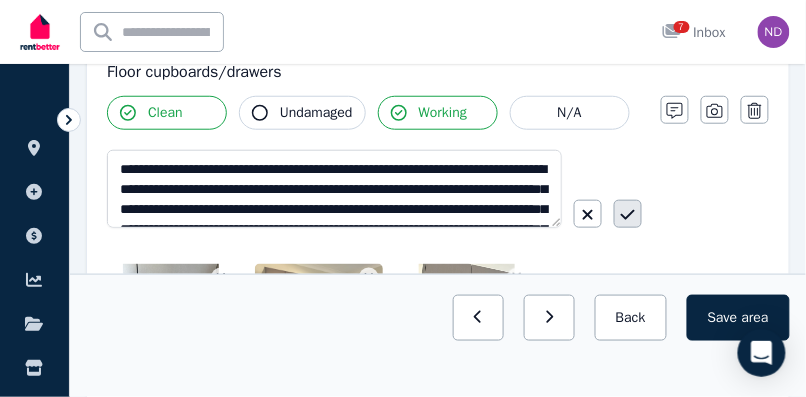 click 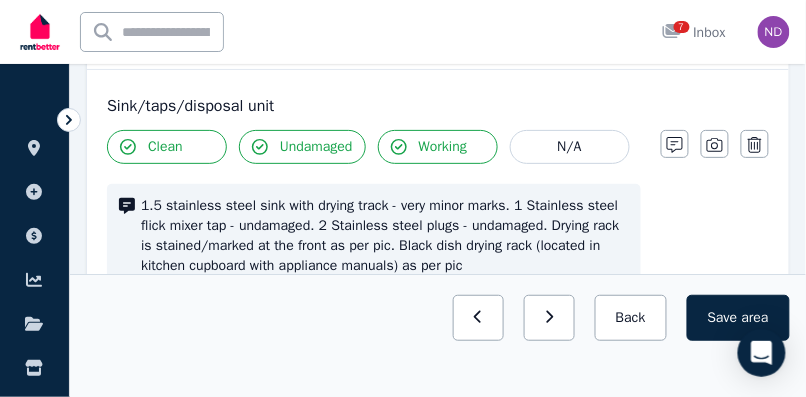 scroll, scrollTop: 4862, scrollLeft: 0, axis: vertical 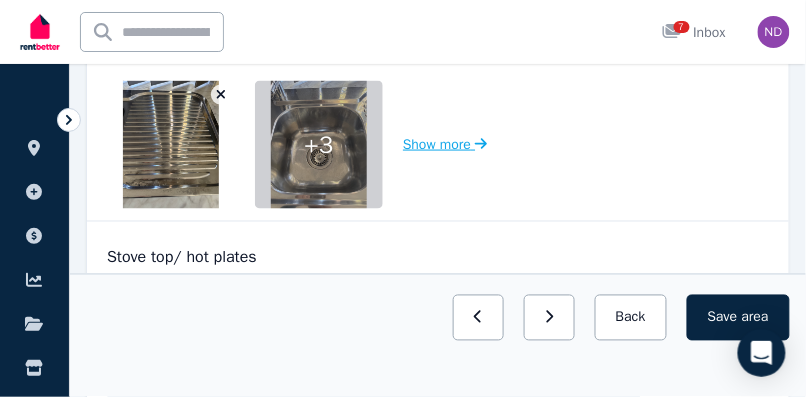 click on "Show more" at bounding box center (445, 145) 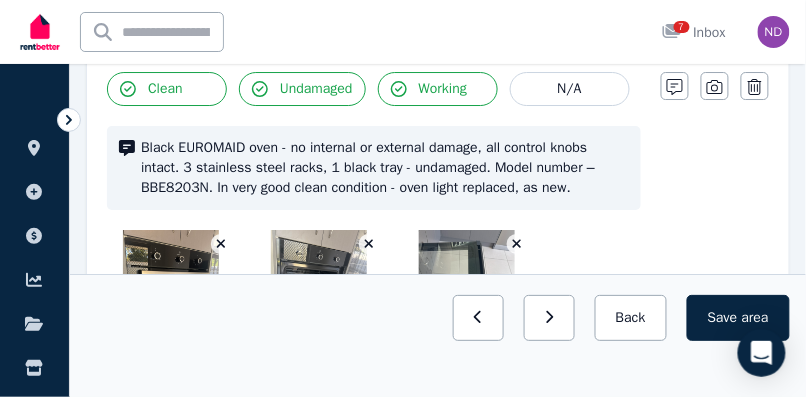 scroll, scrollTop: 5982, scrollLeft: 0, axis: vertical 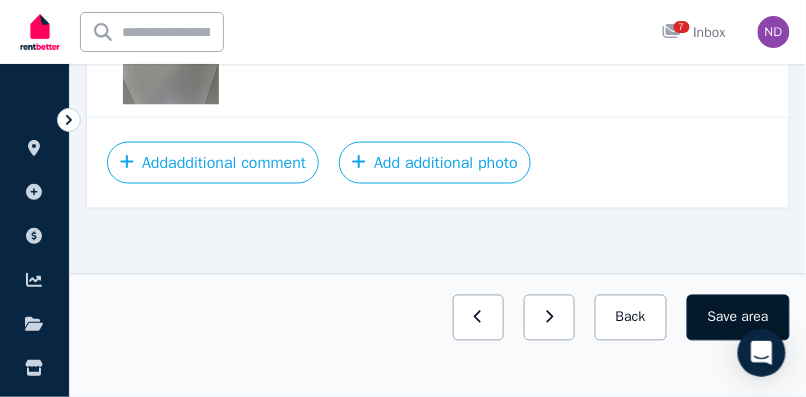 click on "Save   area" at bounding box center (738, 318) 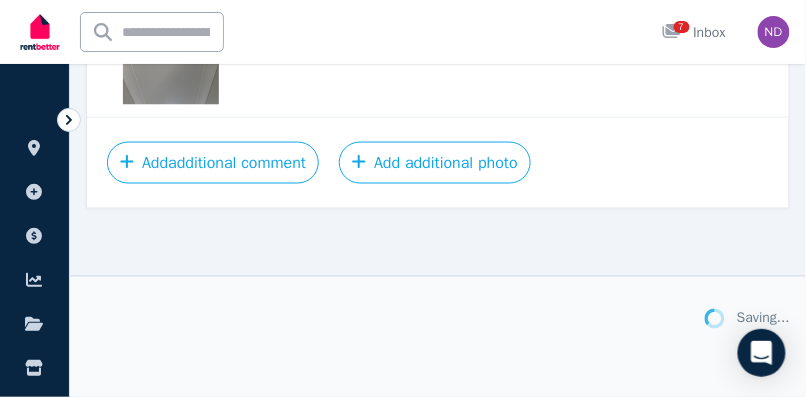 scroll, scrollTop: 7676, scrollLeft: 0, axis: vertical 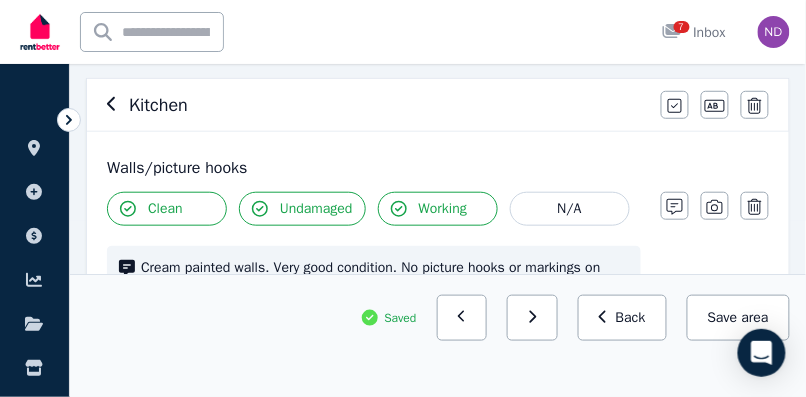click 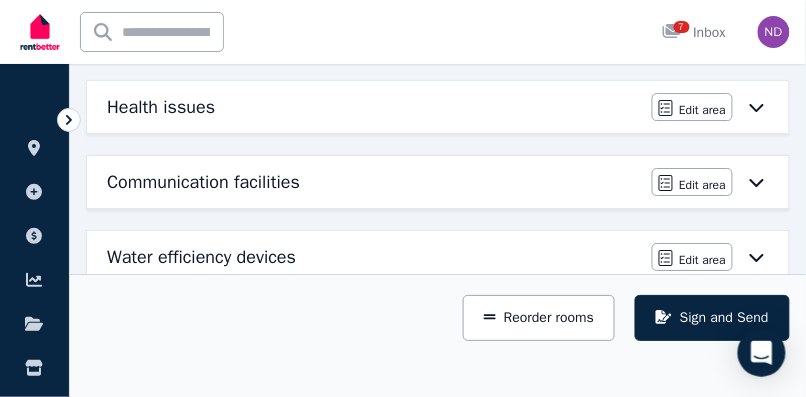 scroll, scrollTop: 1085, scrollLeft: 0, axis: vertical 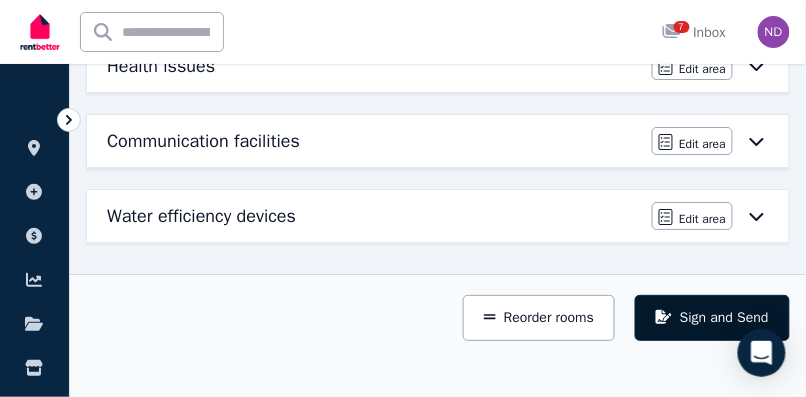 click 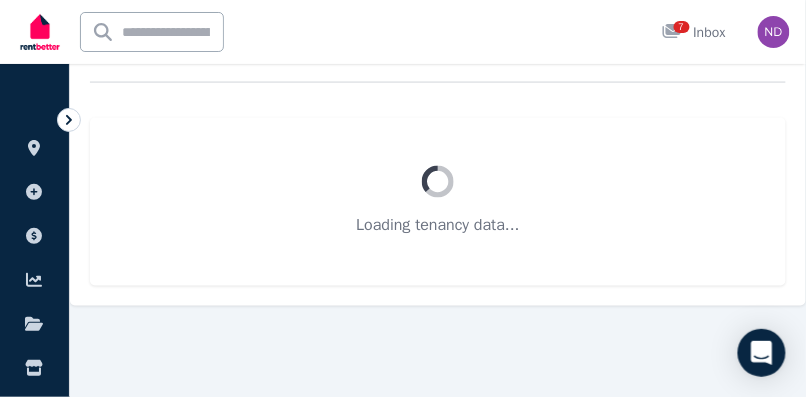 scroll, scrollTop: 539, scrollLeft: 0, axis: vertical 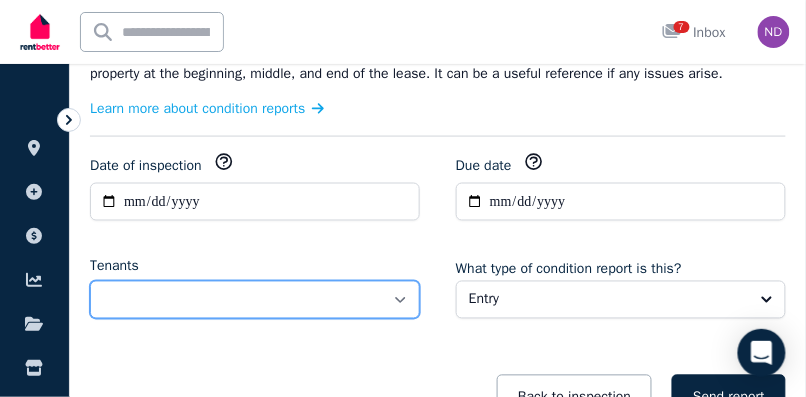 click on "**********" at bounding box center (255, 300) 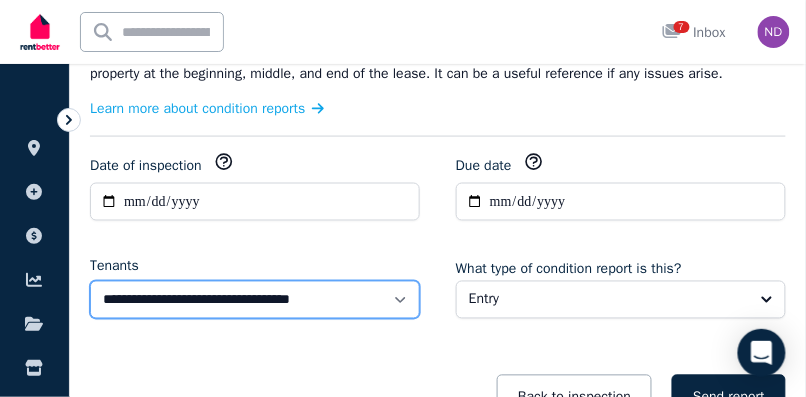 click on "**********" at bounding box center [255, 300] 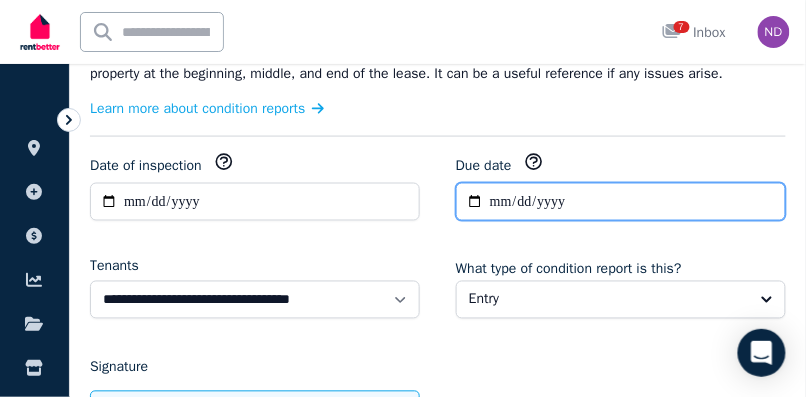 click on "**********" at bounding box center (621, 202) 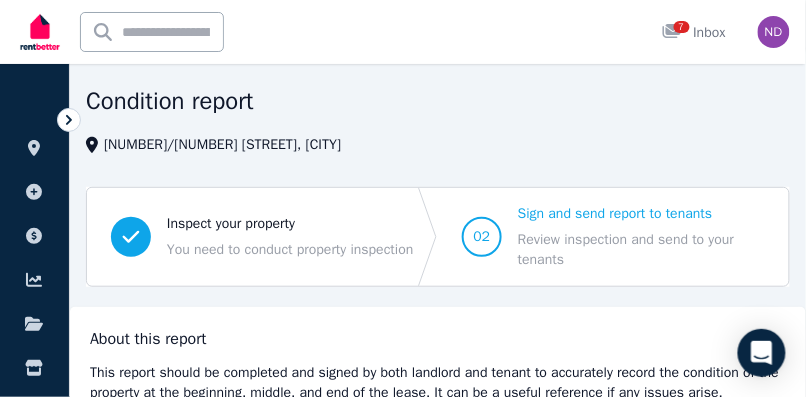 scroll, scrollTop: 65, scrollLeft: 0, axis: vertical 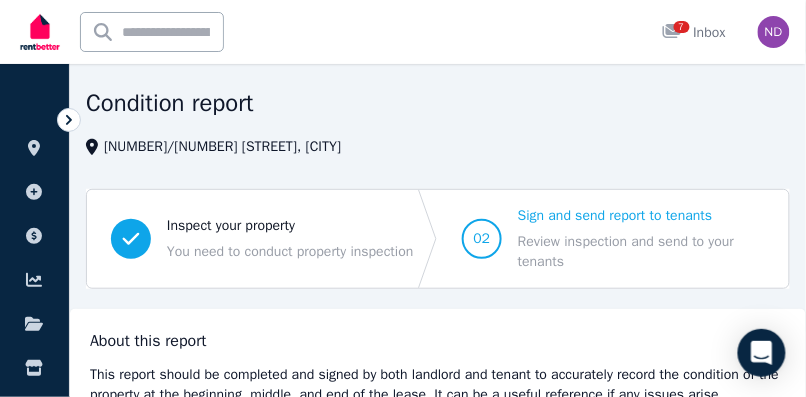 click on "Sign and send report to tenants" at bounding box center (641, 216) 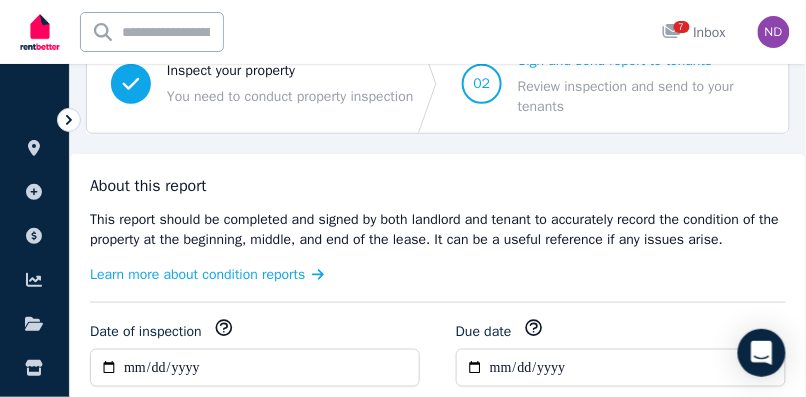 scroll, scrollTop: 244, scrollLeft: 0, axis: vertical 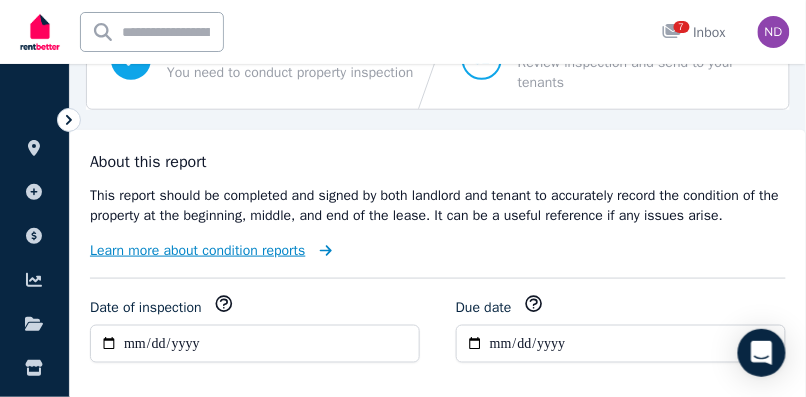 click on "Learn more about condition reports" at bounding box center (198, 251) 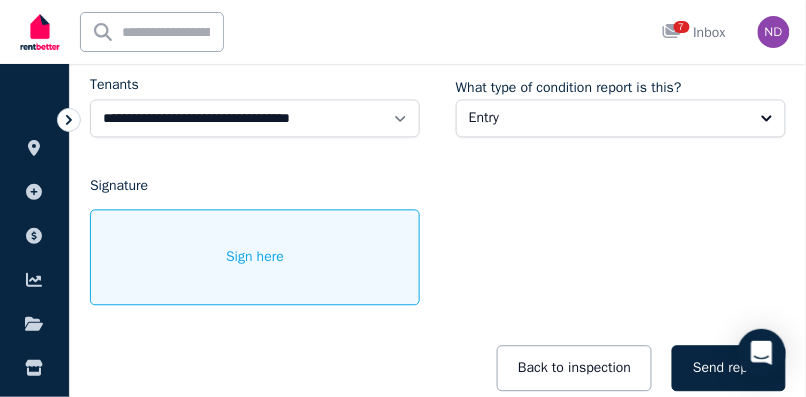scroll, scrollTop: 578, scrollLeft: 0, axis: vertical 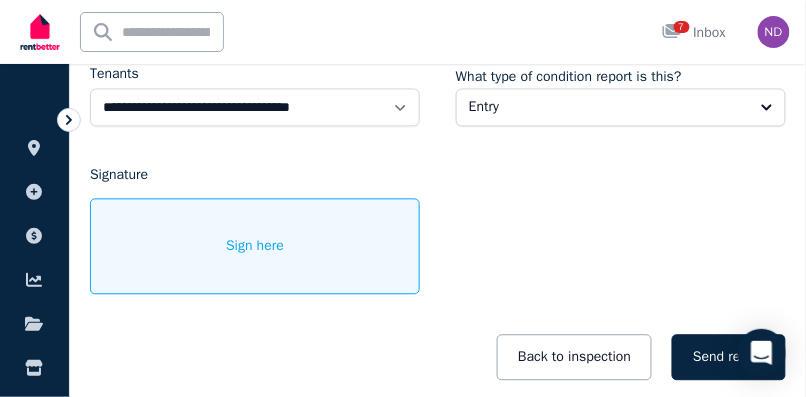 click on "Sign here" at bounding box center (255, 247) 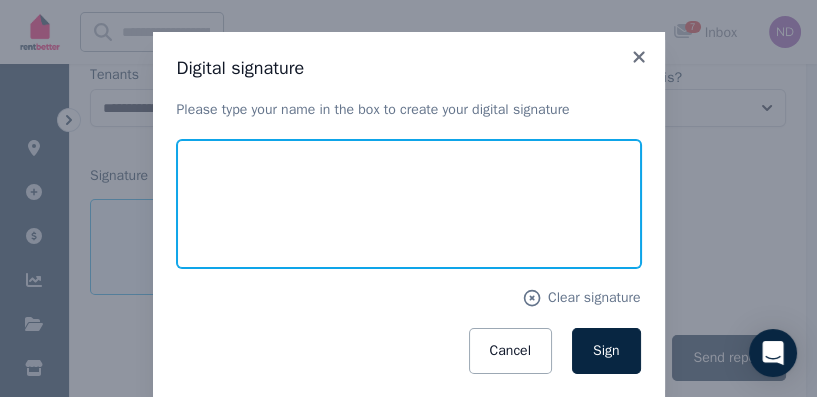 click at bounding box center (409, 204) 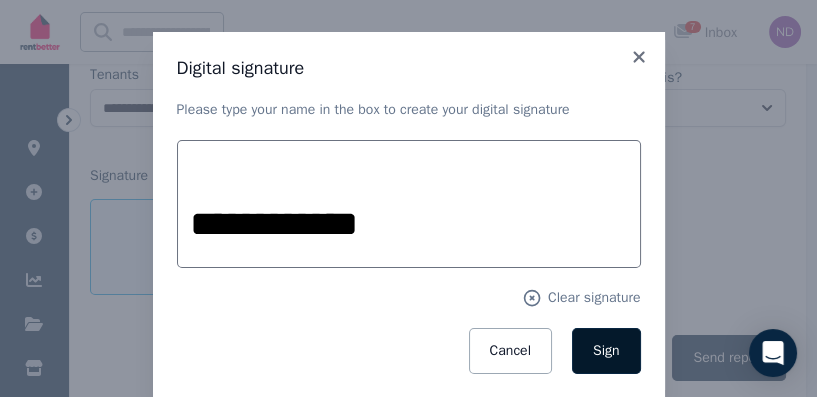 click on "Sign" at bounding box center [606, 350] 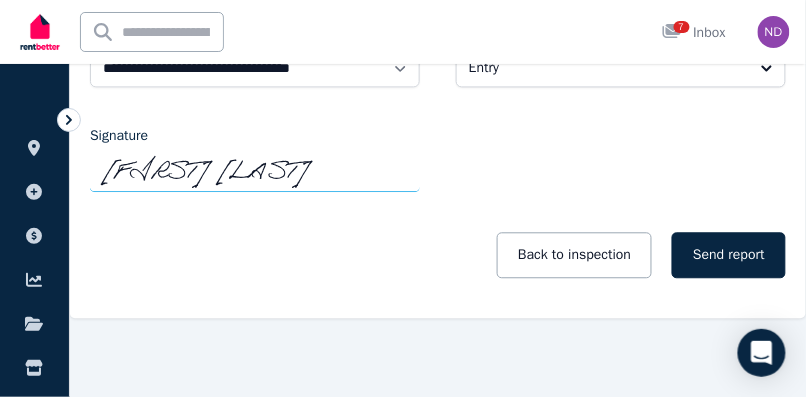 scroll, scrollTop: 628, scrollLeft: 0, axis: vertical 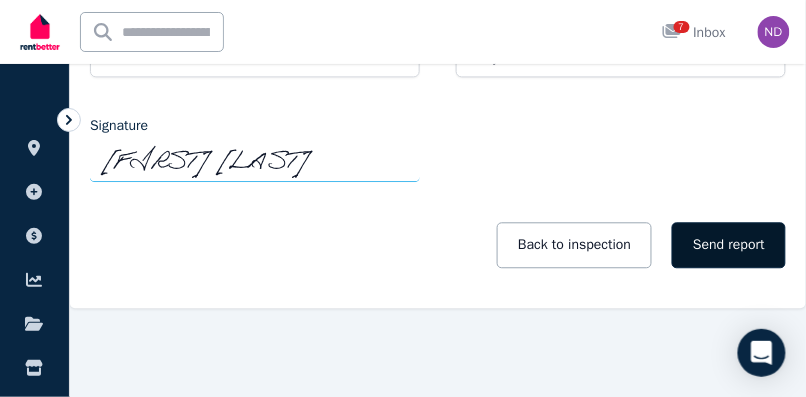 click on "Send report" at bounding box center [729, 245] 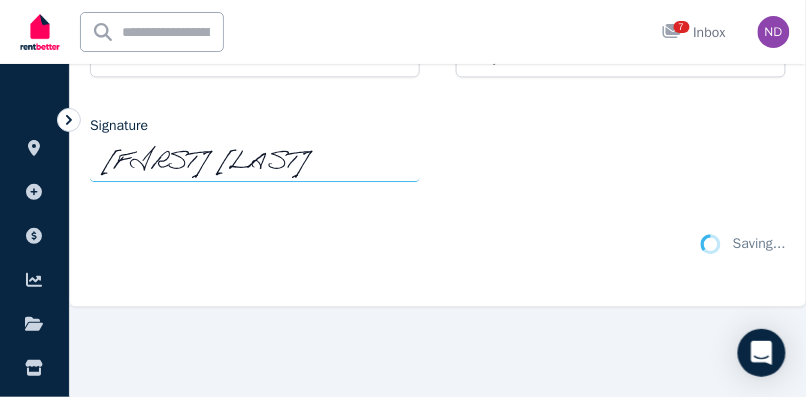 scroll, scrollTop: 626, scrollLeft: 0, axis: vertical 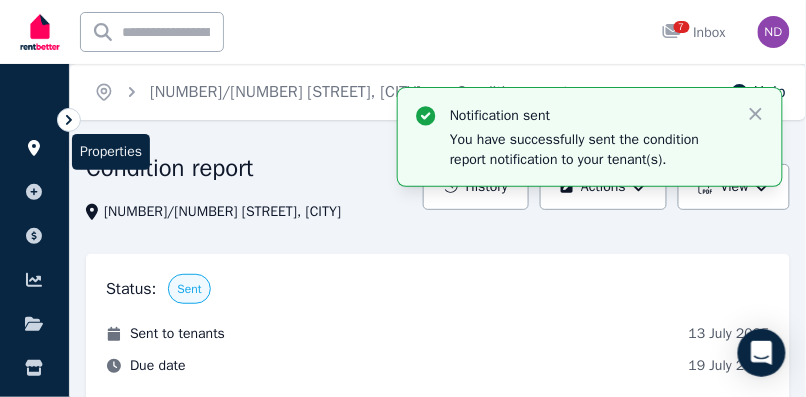 click 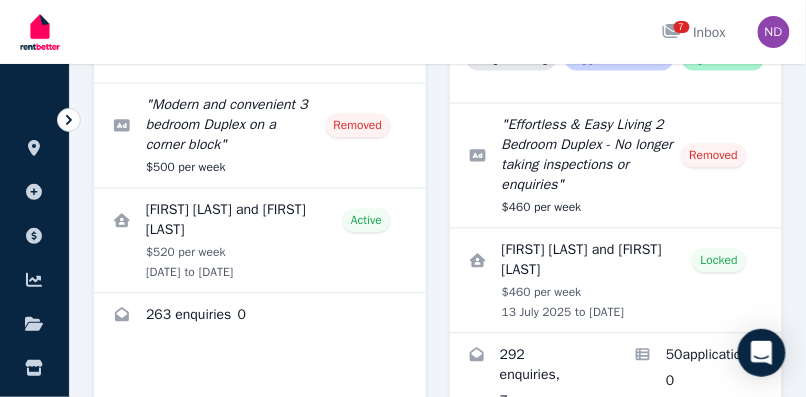scroll, scrollTop: 544, scrollLeft: 0, axis: vertical 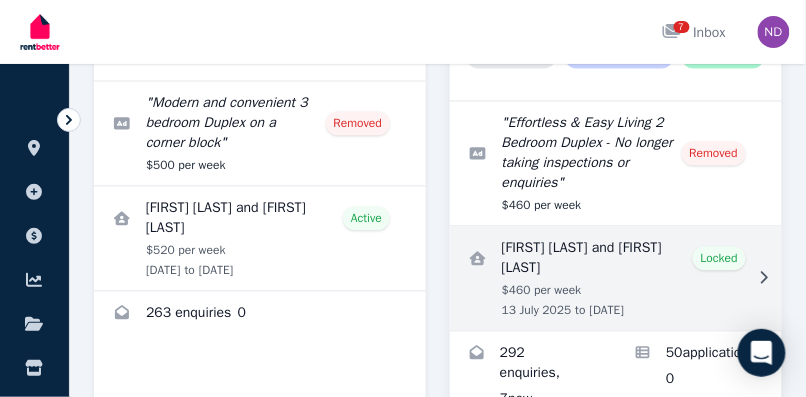 click at bounding box center (616, 279) 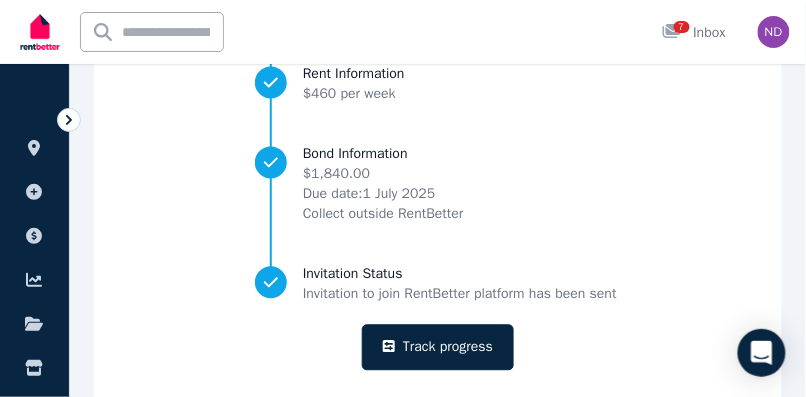 scroll, scrollTop: 600, scrollLeft: 0, axis: vertical 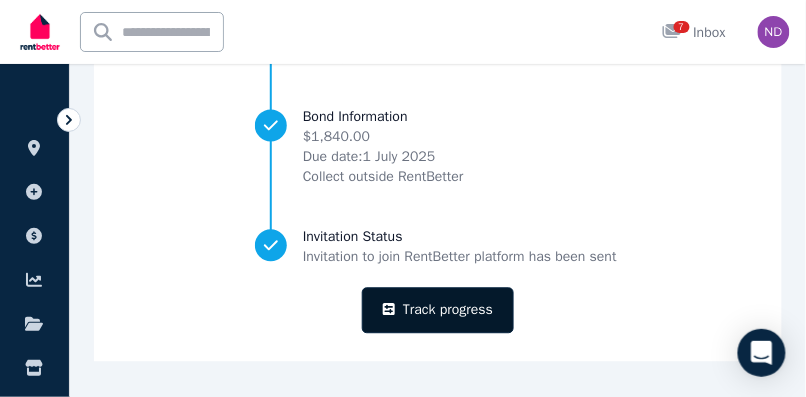 click on "Track progress" at bounding box center (438, 311) 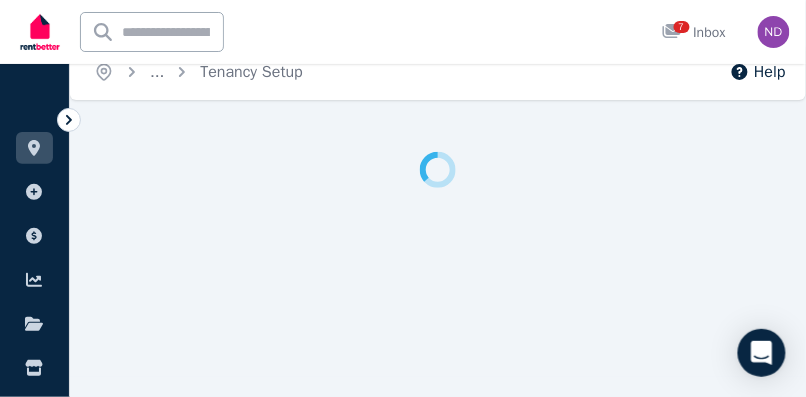 scroll, scrollTop: 0, scrollLeft: 0, axis: both 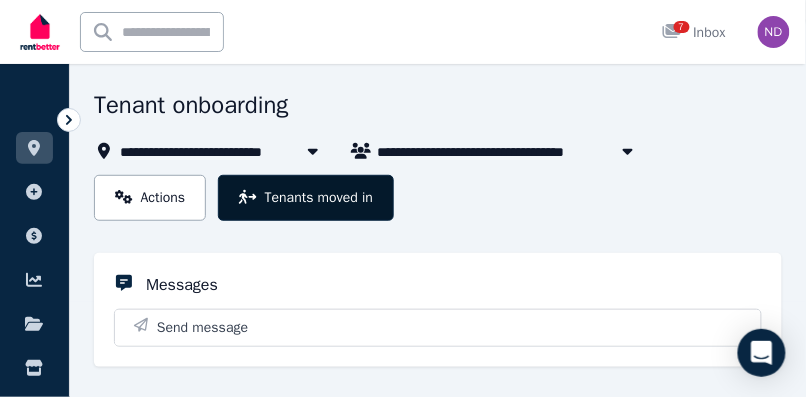 click on "Tenants moved in" at bounding box center [306, 198] 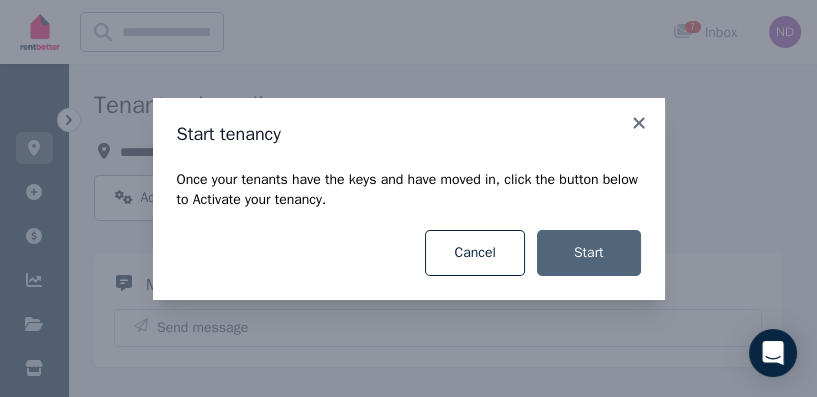click on "Start" at bounding box center (589, 253) 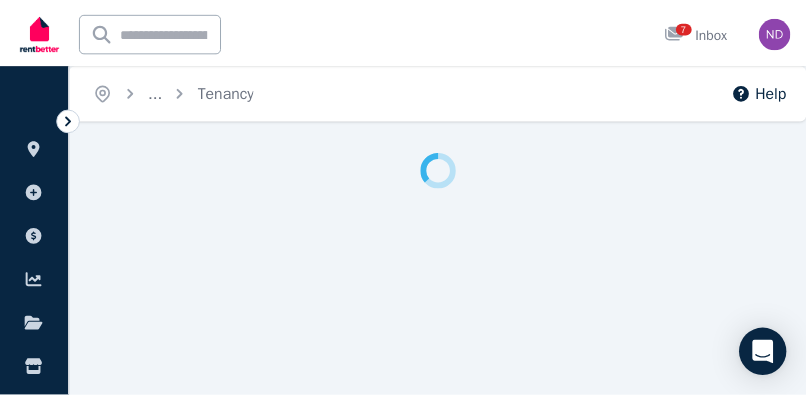 scroll, scrollTop: 0, scrollLeft: 0, axis: both 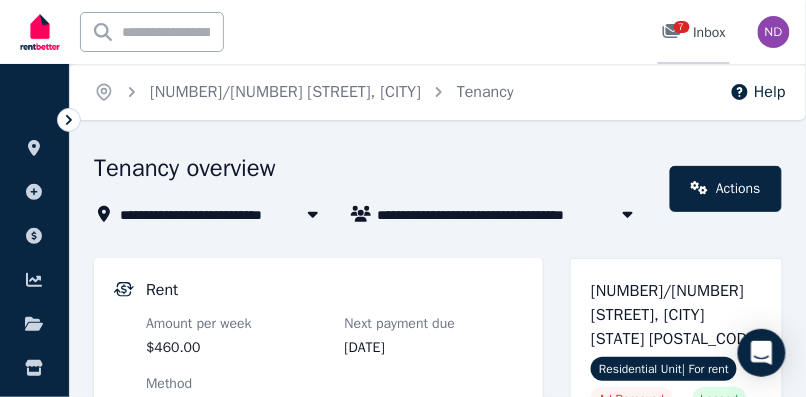 click on "7" at bounding box center [682, 27] 